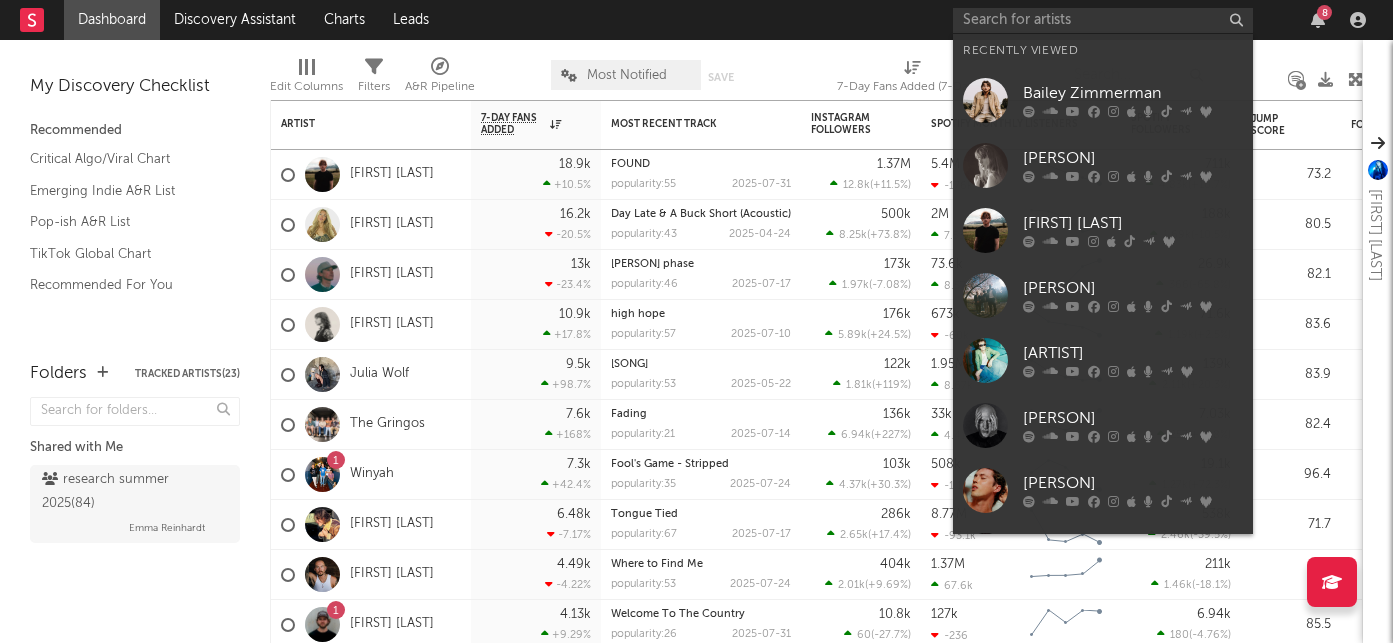 scroll, scrollTop: 0, scrollLeft: 0, axis: both 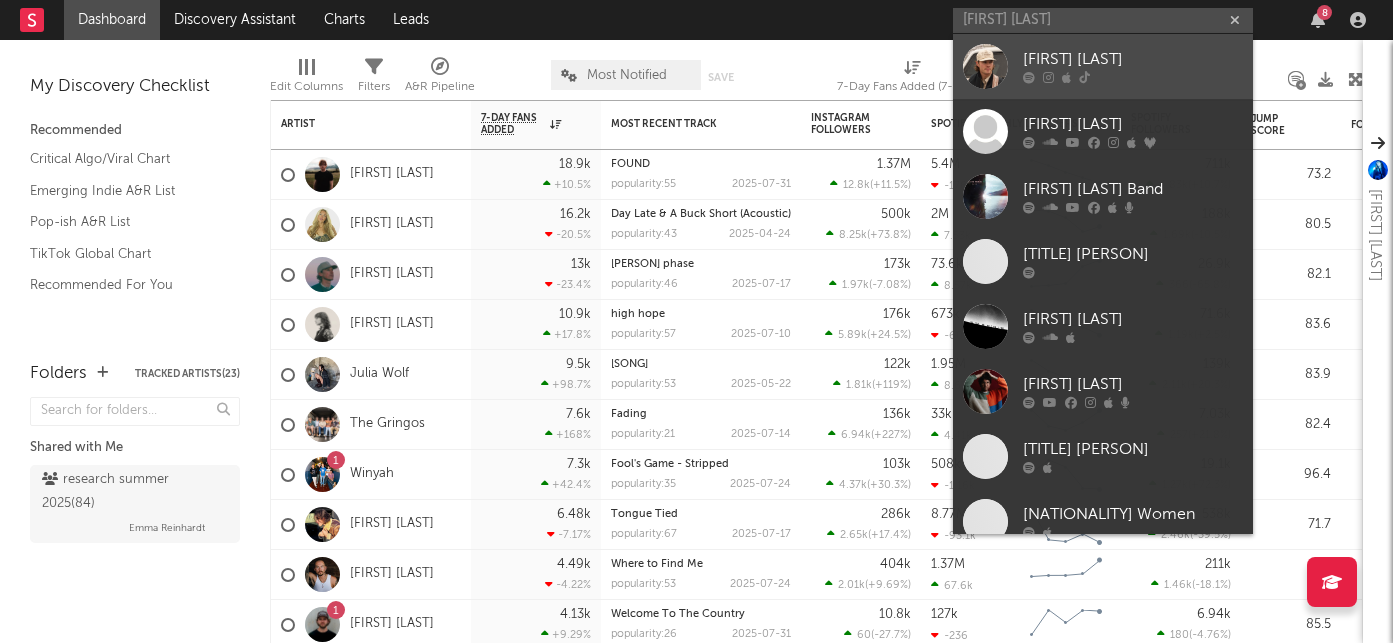 type on "[FIRST] [LAST]" 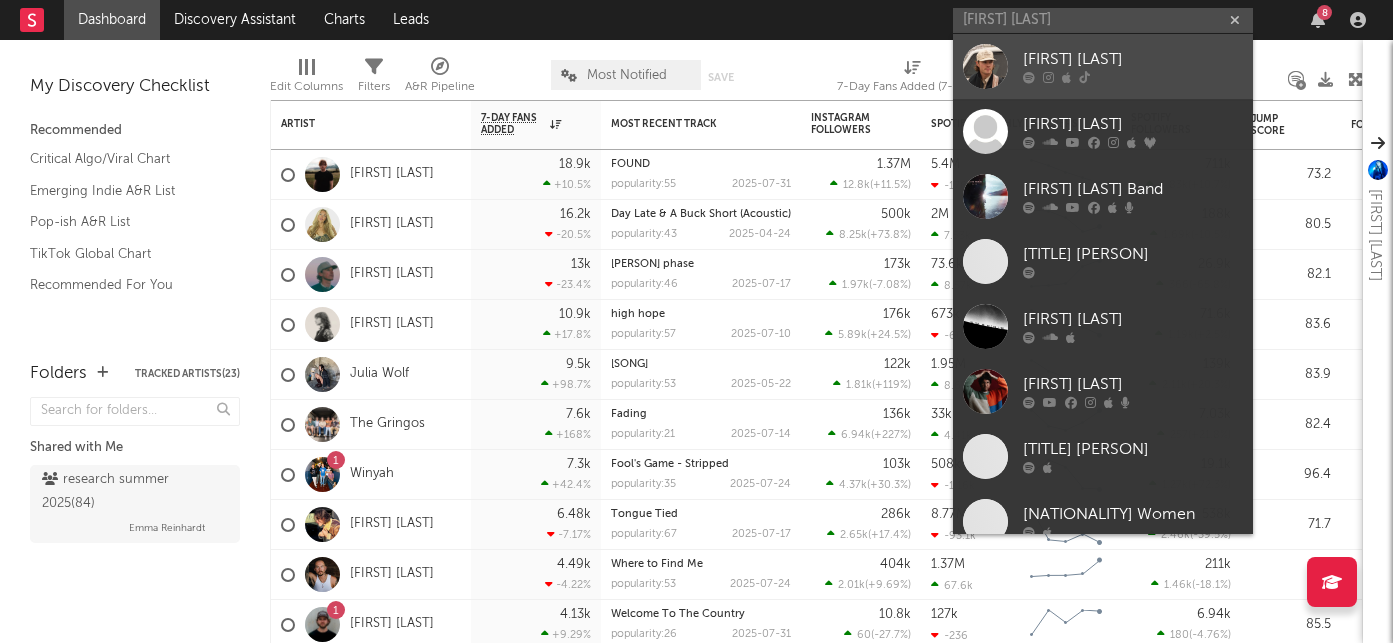 click on "[FIRST] [LAST]" at bounding box center (1133, 60) 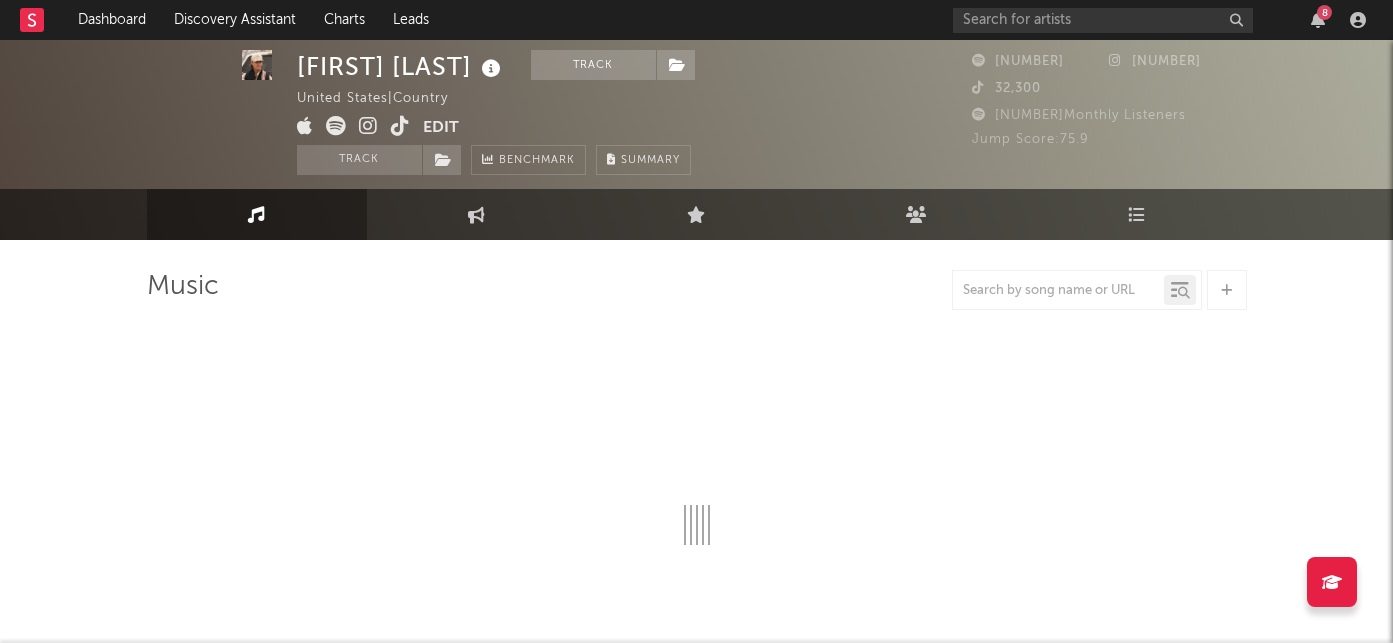 select on "6m" 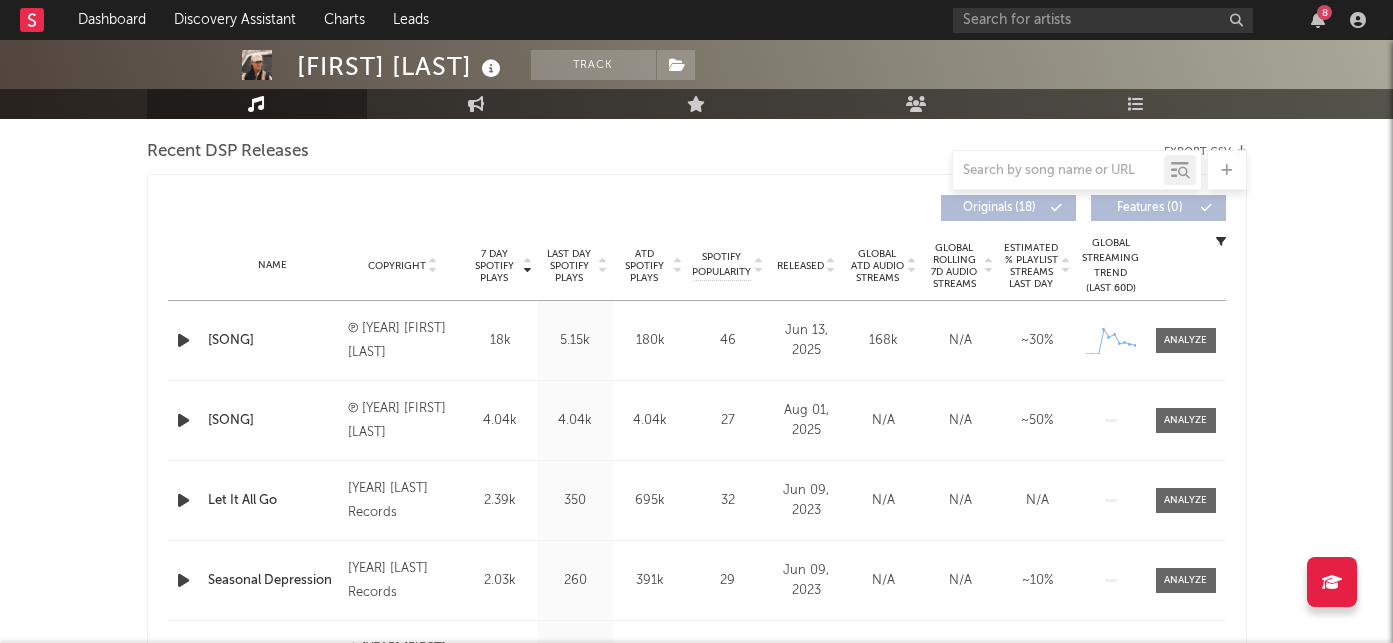 scroll, scrollTop: 723, scrollLeft: 0, axis: vertical 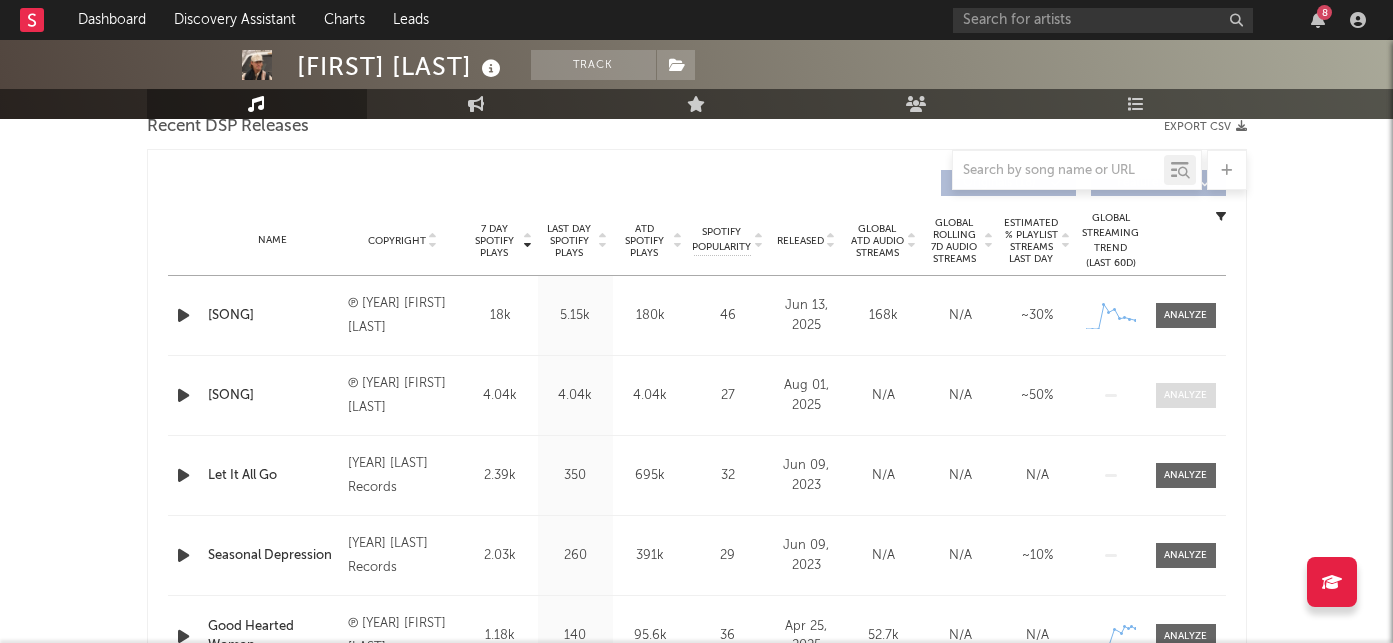 click at bounding box center [1185, 395] 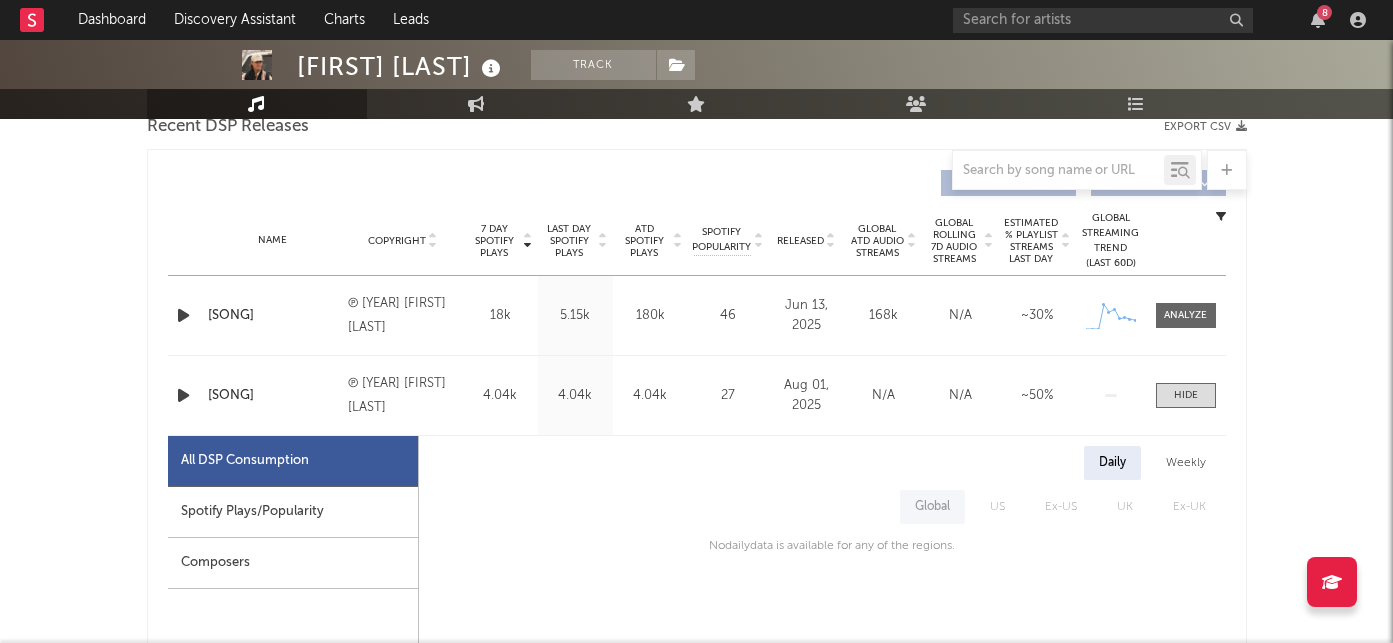 click on "Spotify Plays/Popularity" at bounding box center [293, 512] 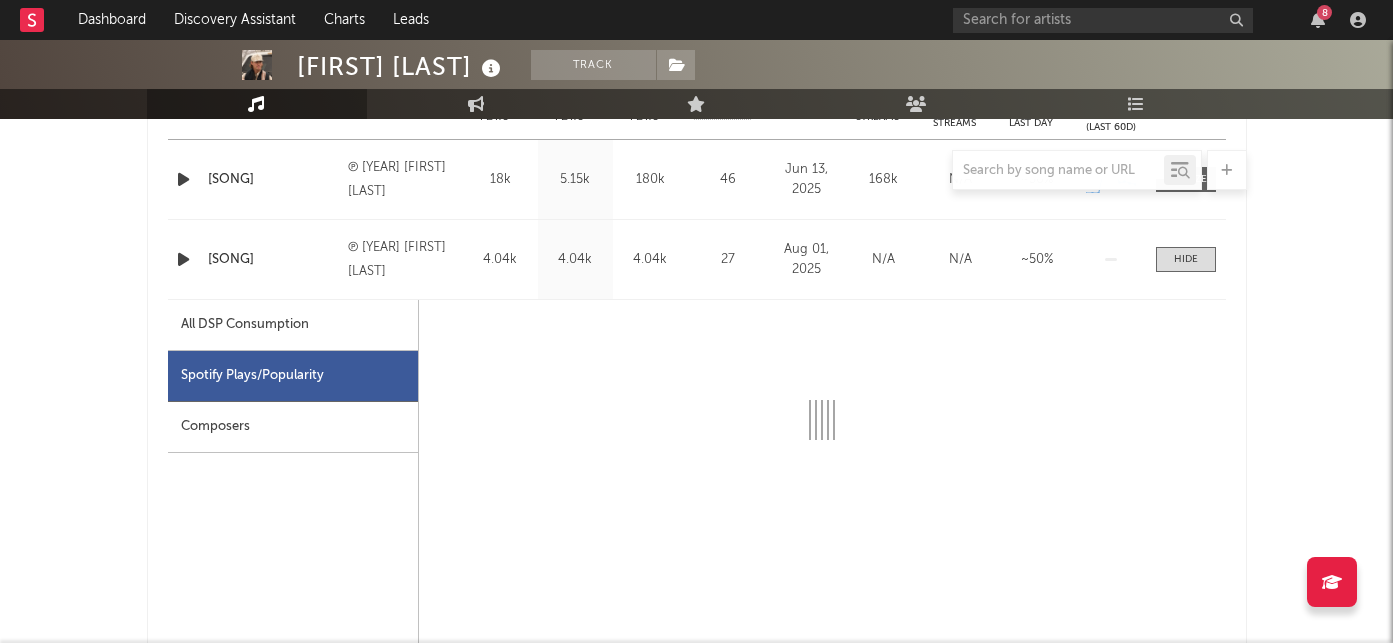 select on "1w" 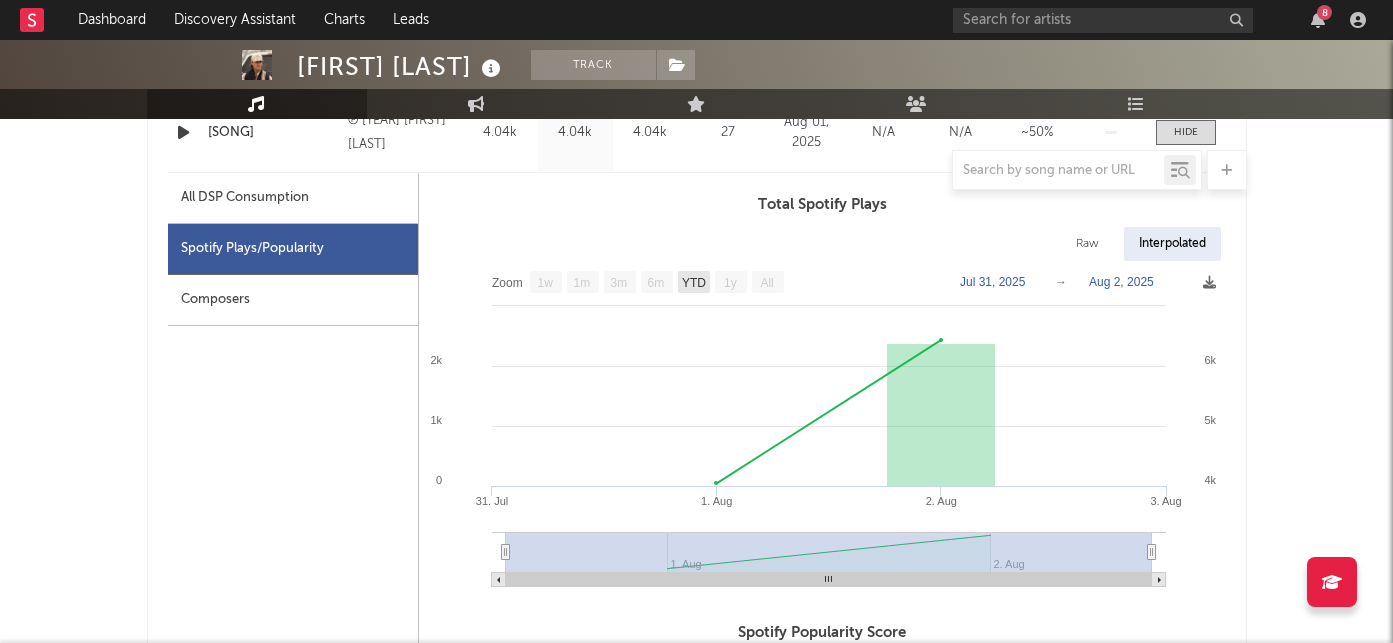 scroll, scrollTop: 1004, scrollLeft: 0, axis: vertical 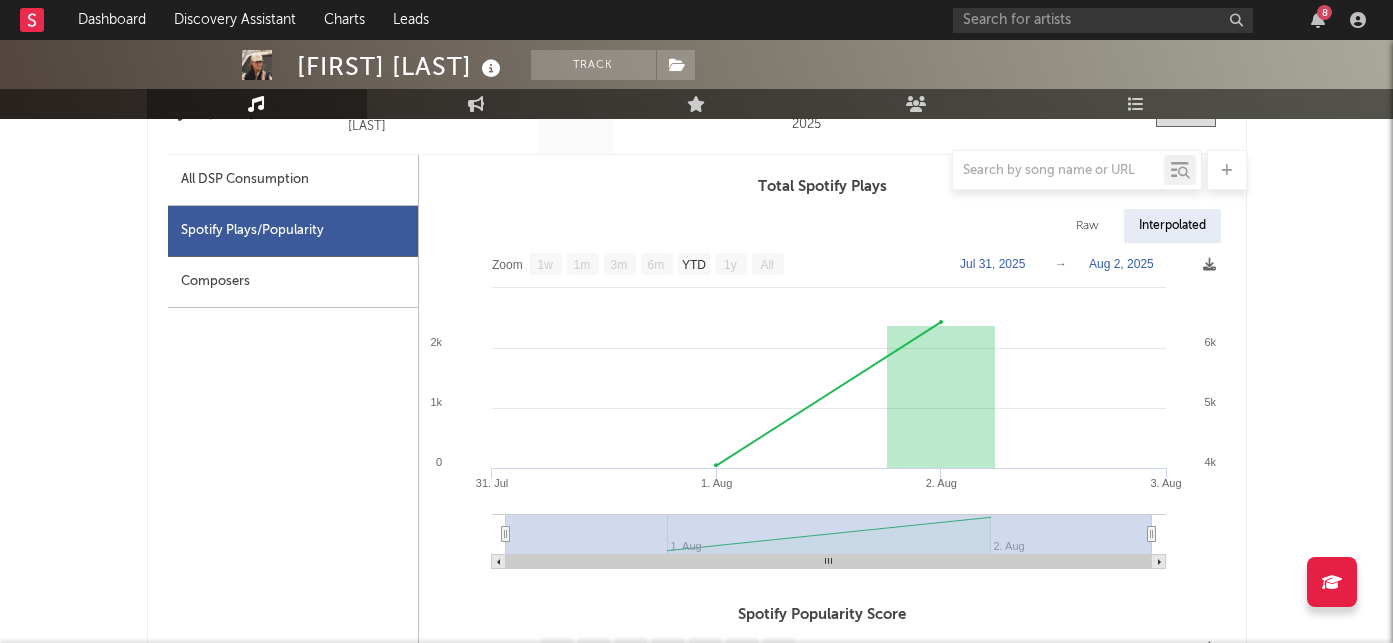 click on "8" at bounding box center (1163, 20) 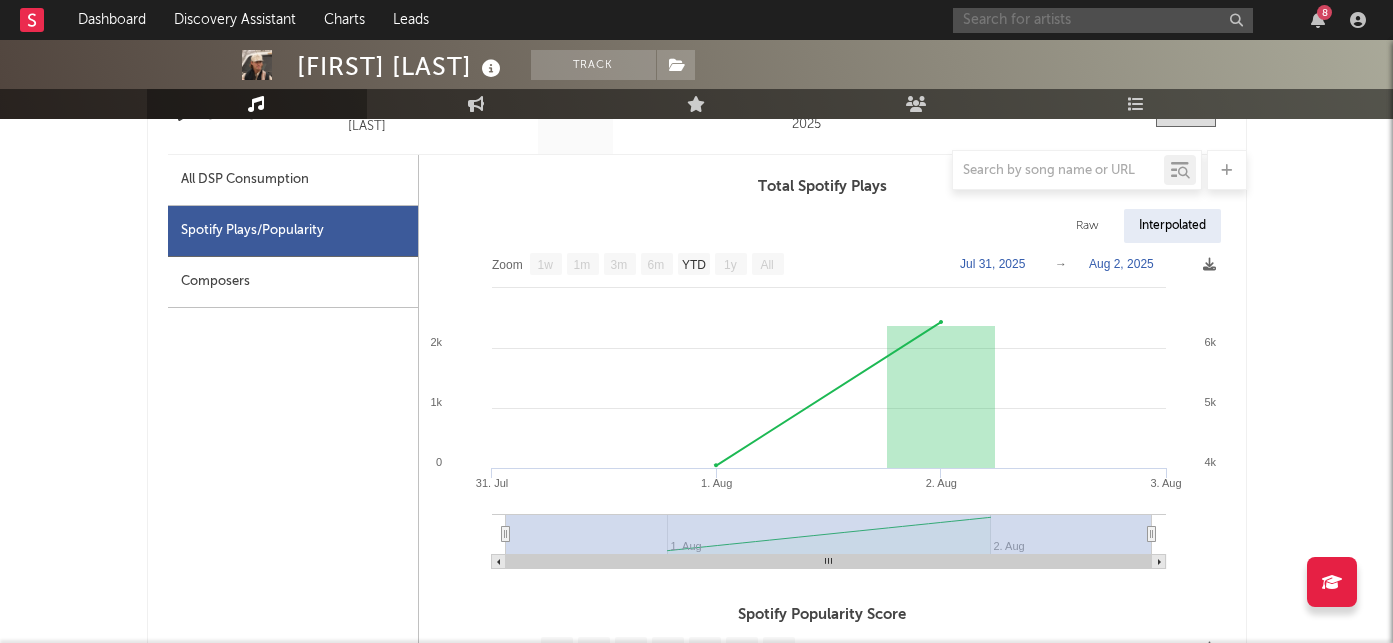 click at bounding box center (1103, 20) 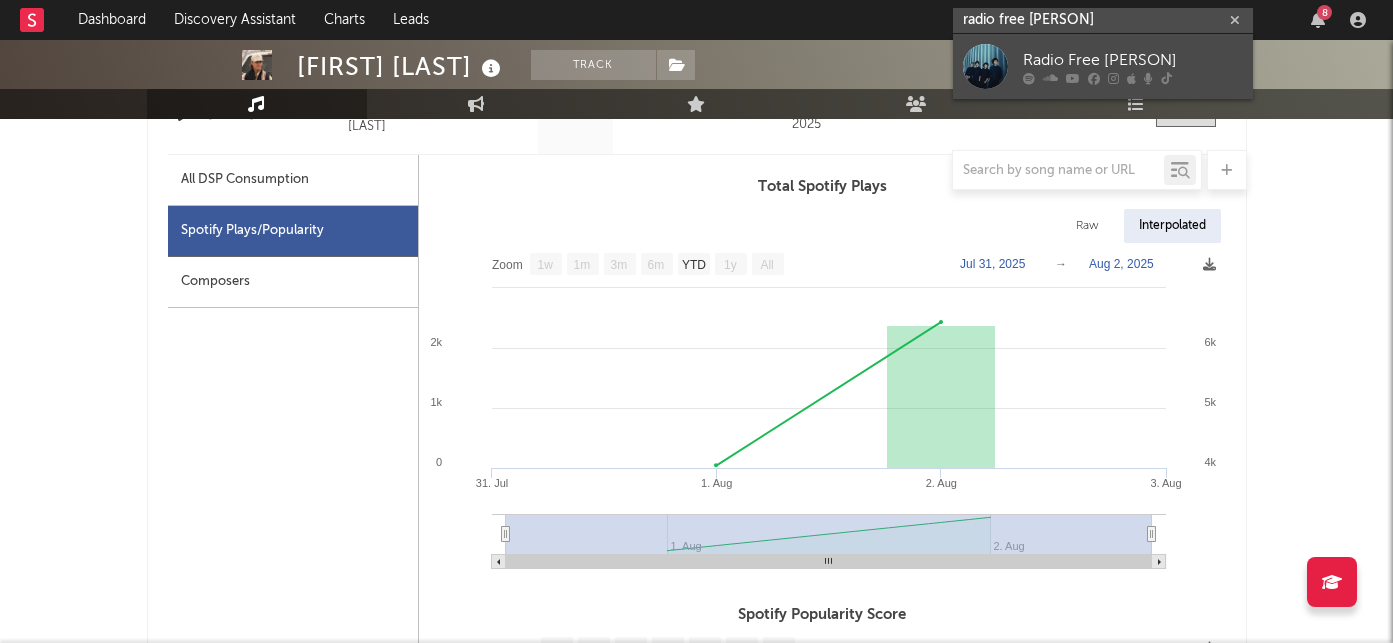 type on "radio free [PERSON]" 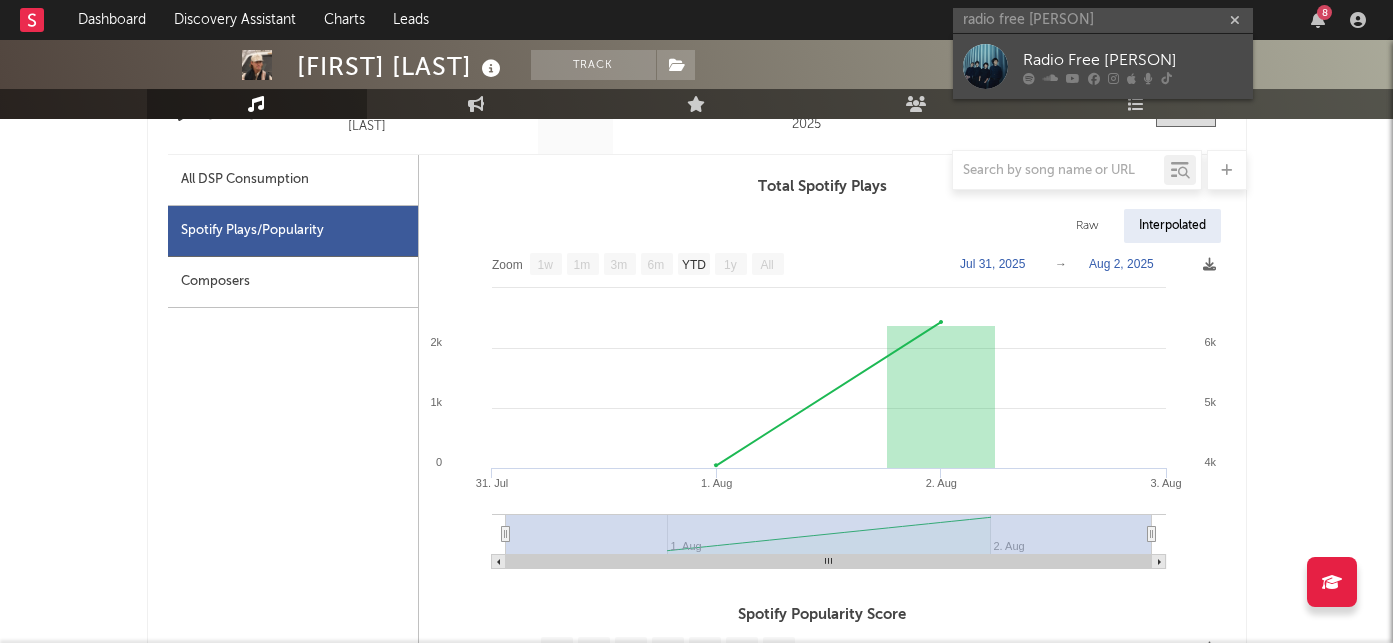 click on "Radio Free [PERSON]" at bounding box center (1133, 60) 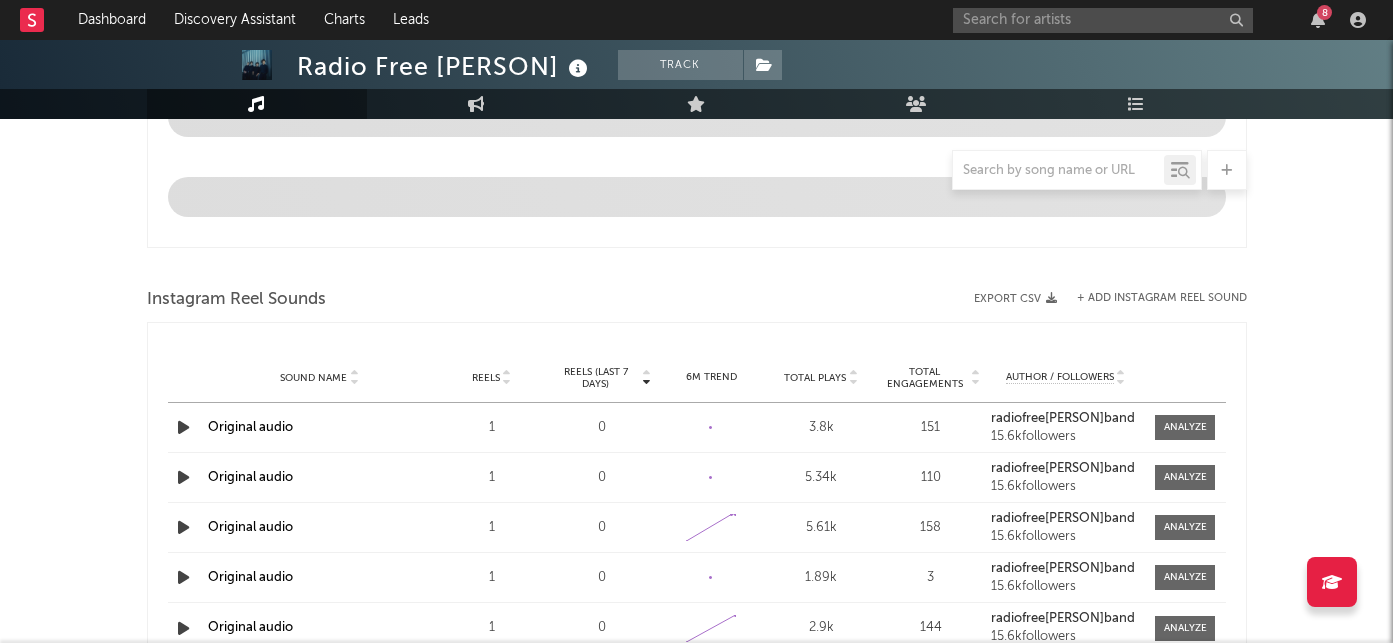 scroll, scrollTop: 1195, scrollLeft: 0, axis: vertical 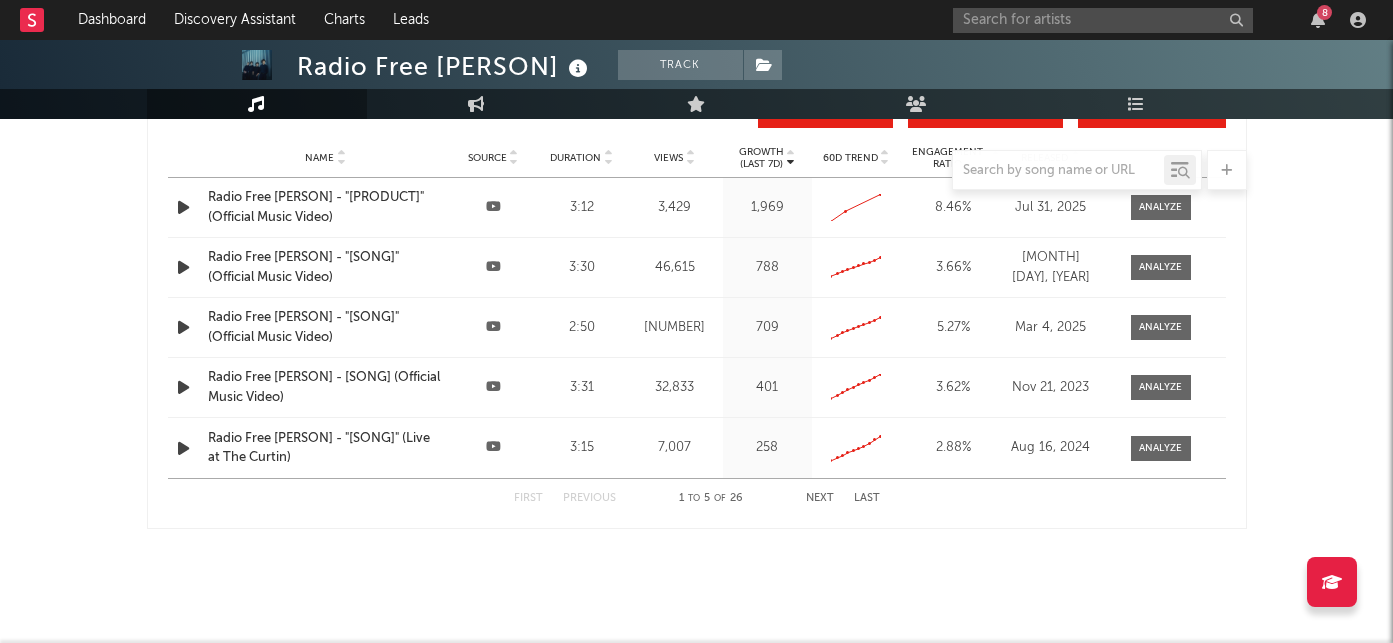 select on "6m" 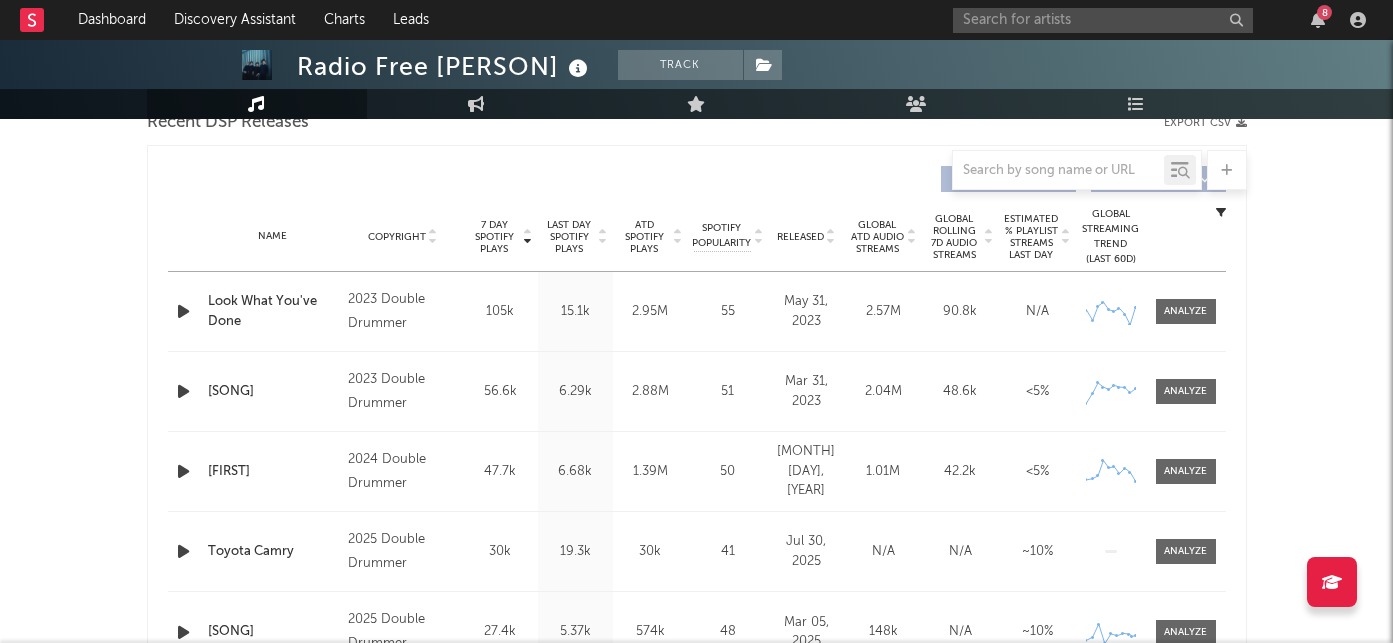 scroll, scrollTop: 729, scrollLeft: 0, axis: vertical 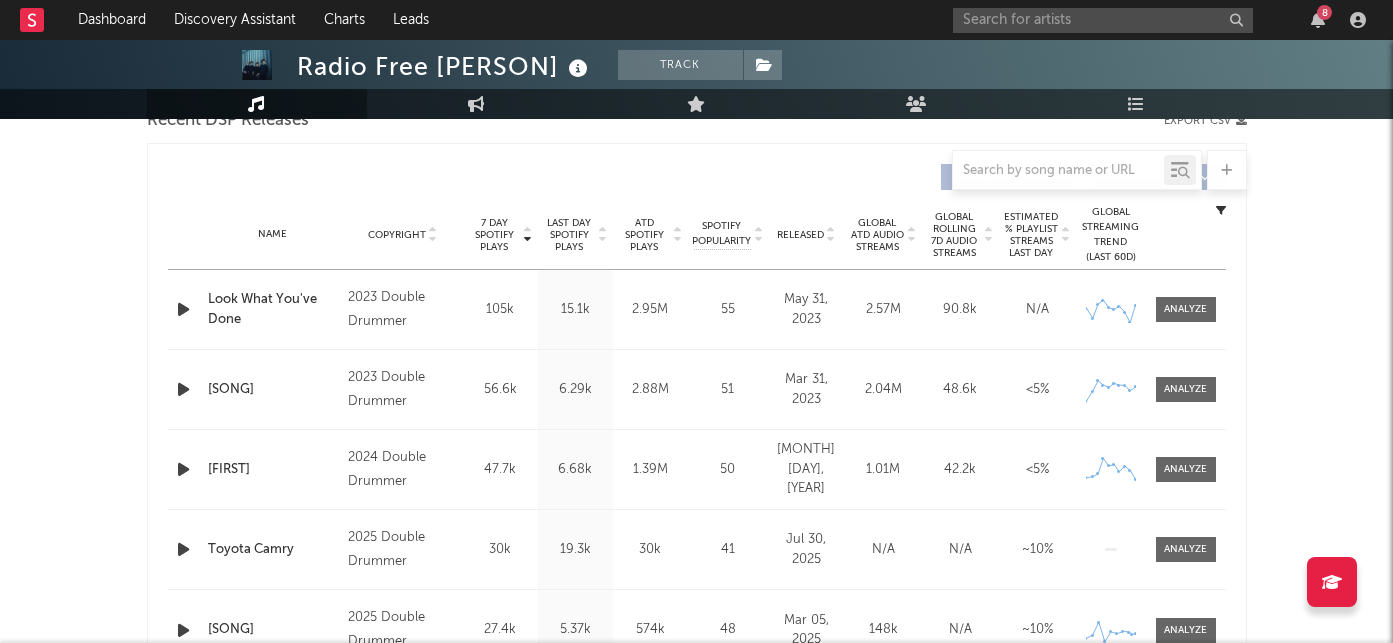 click on "Released" at bounding box center [806, 234] 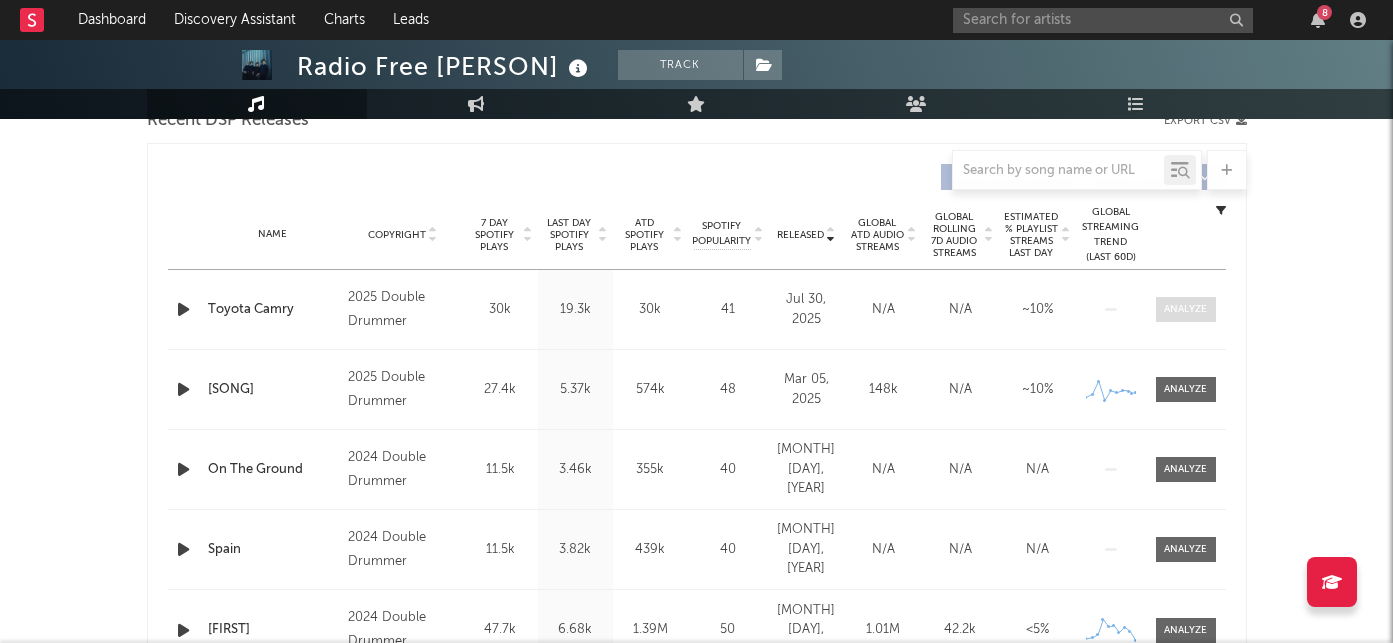 click at bounding box center (1186, 309) 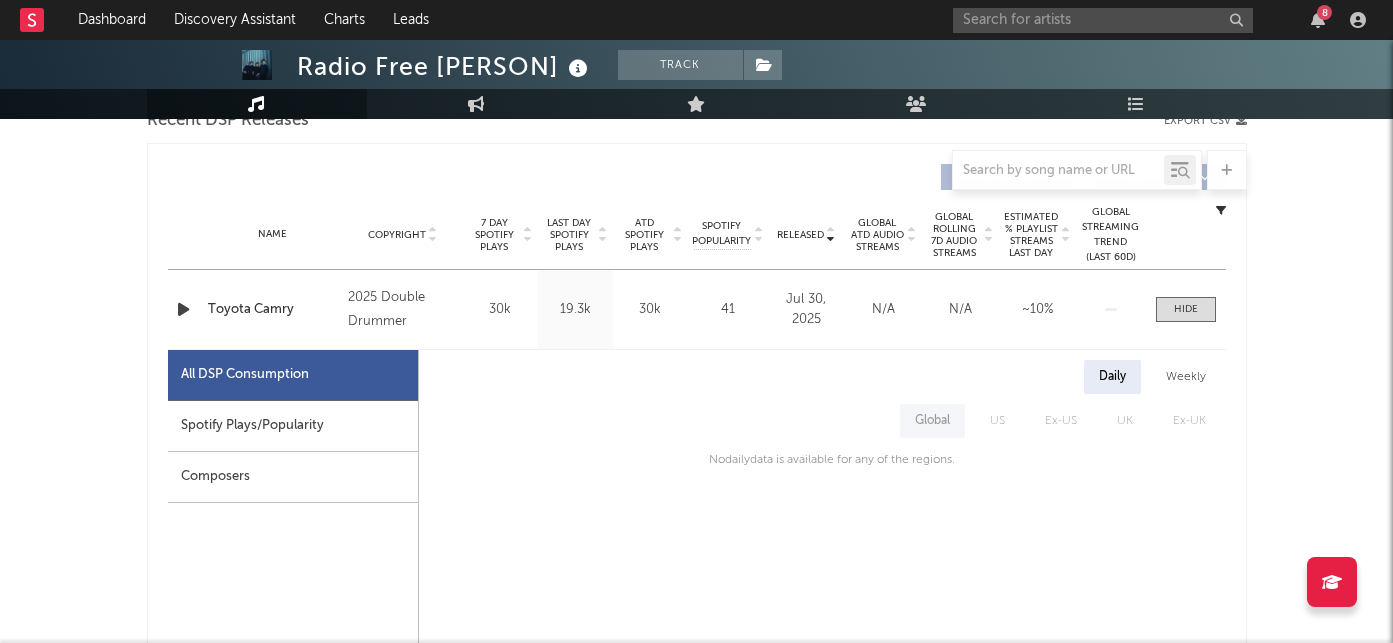 click on "Spotify Plays/Popularity" at bounding box center [293, 426] 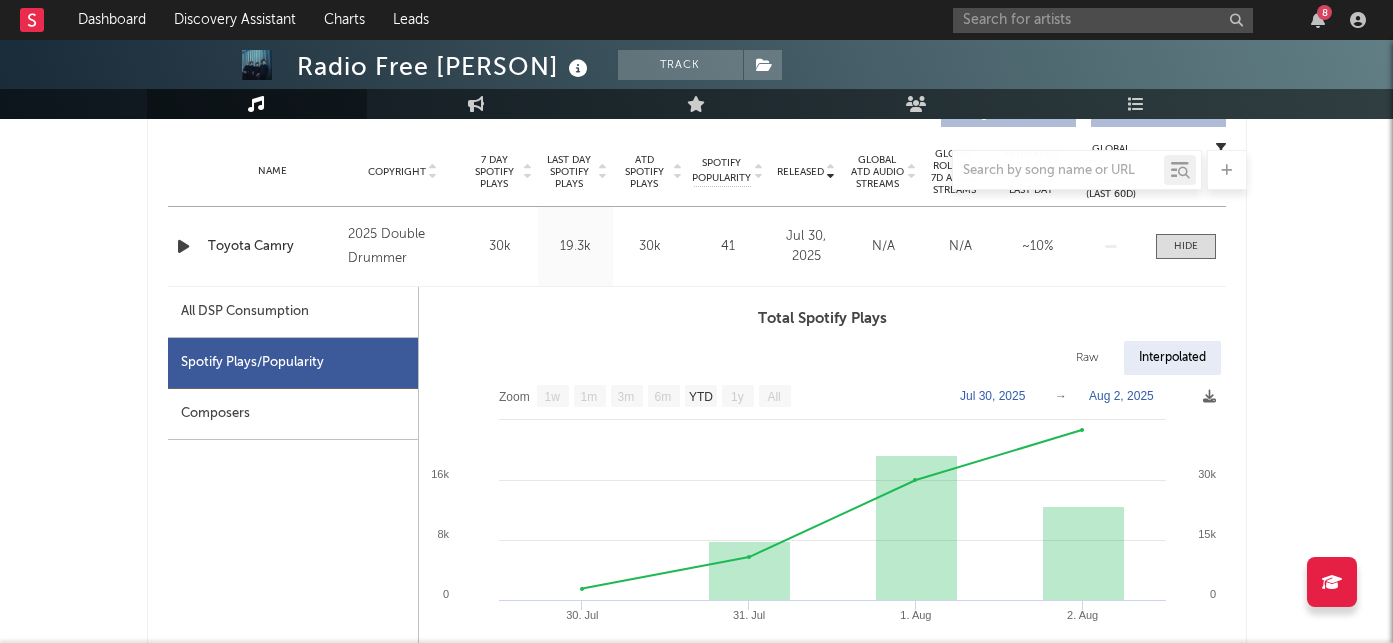 scroll, scrollTop: 899, scrollLeft: 0, axis: vertical 